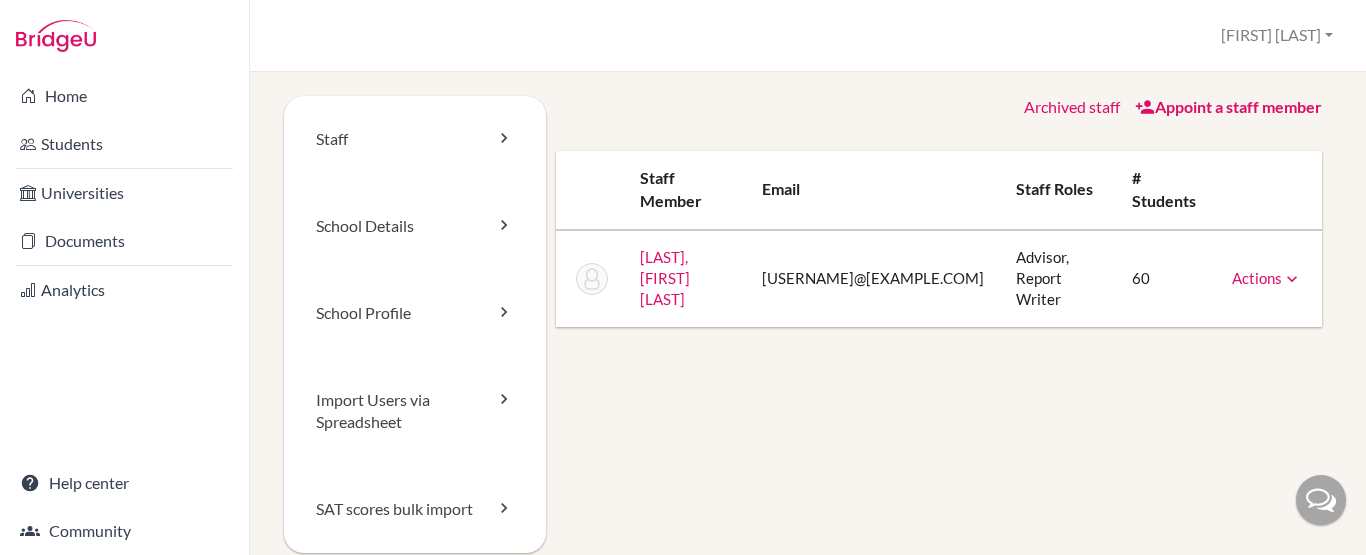scroll, scrollTop: 0, scrollLeft: 0, axis: both 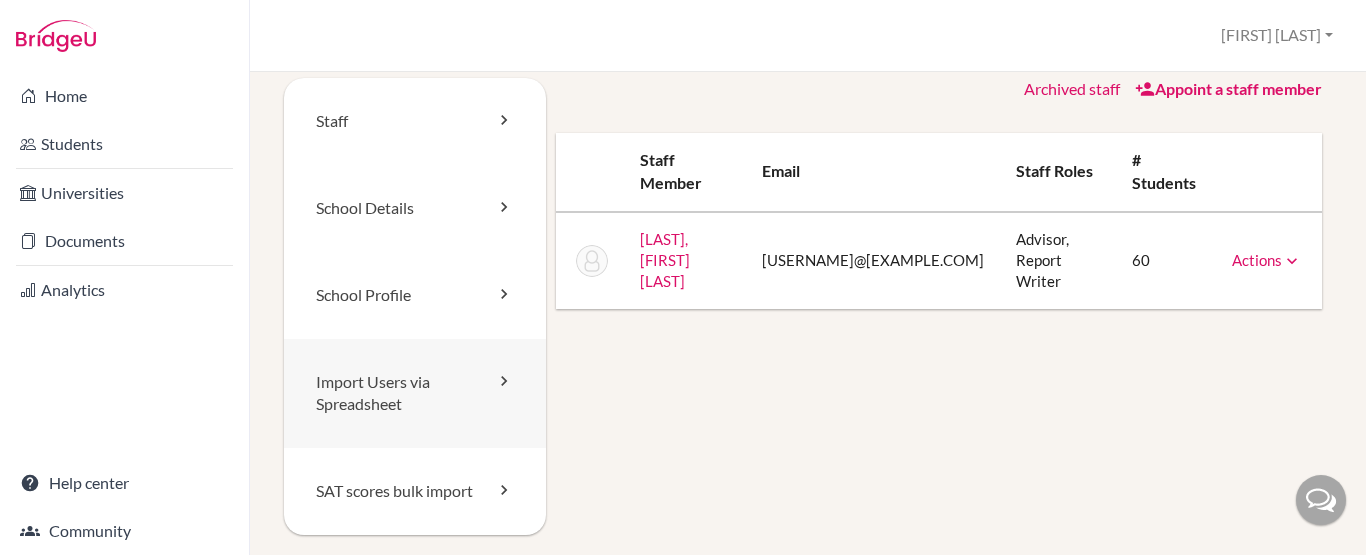 click on "Import Users via Spreadsheet" at bounding box center [415, 394] 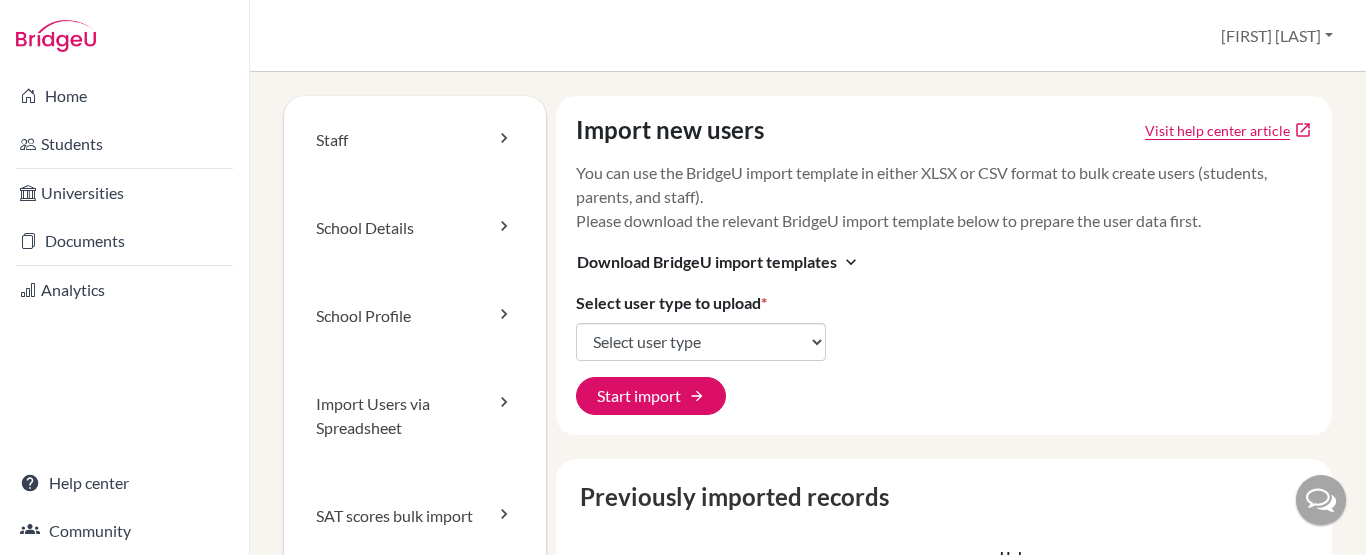 scroll, scrollTop: 0, scrollLeft: 0, axis: both 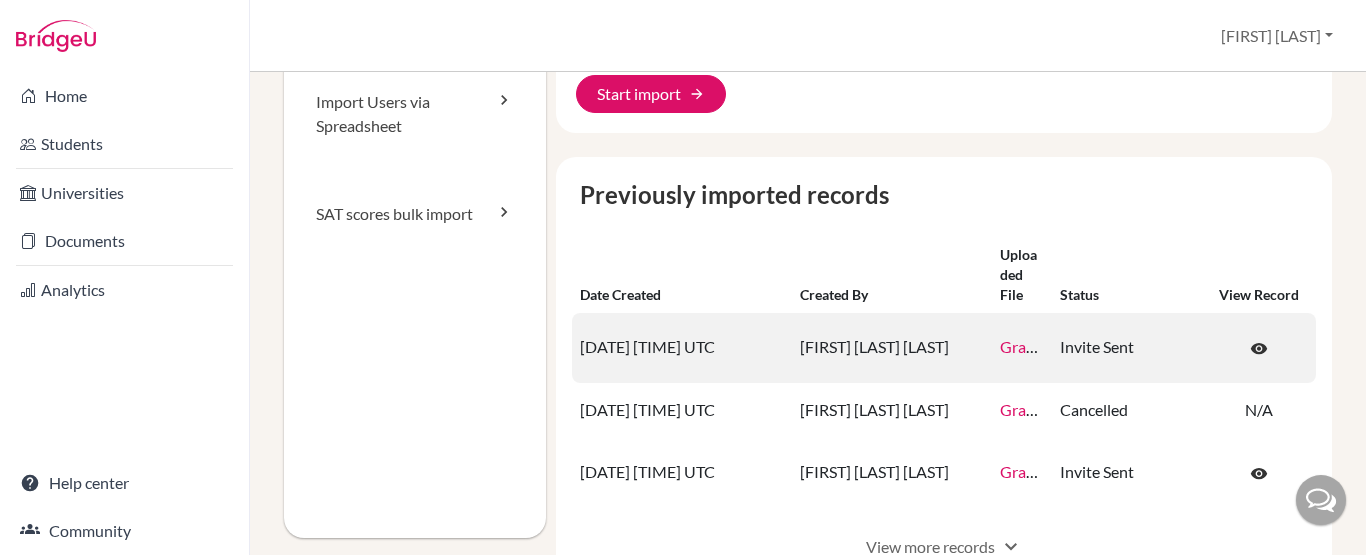 click on "Grade_10.xlsx" at bounding box center [1048, 346] 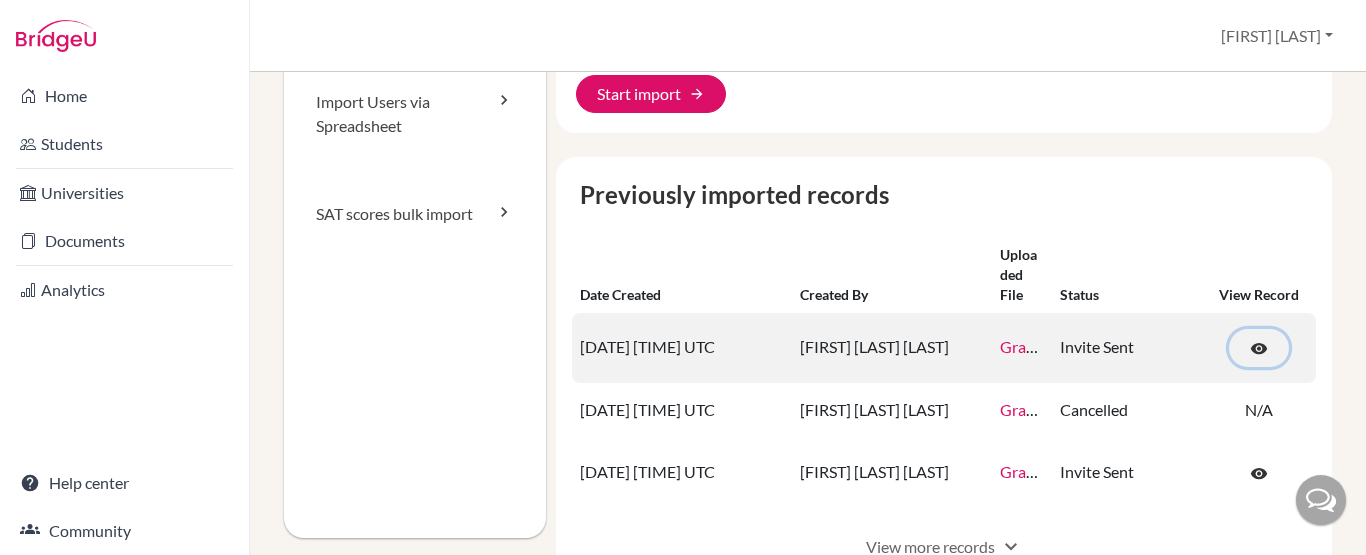 click on "visibility" at bounding box center (1259, 349) 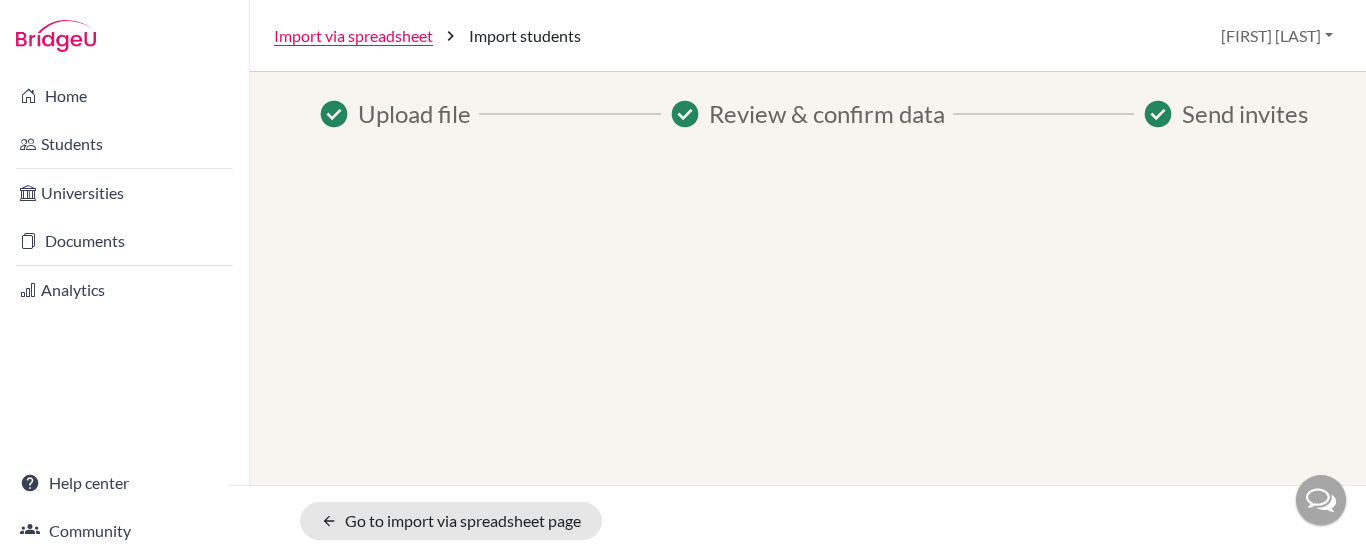 scroll, scrollTop: 0, scrollLeft: 0, axis: both 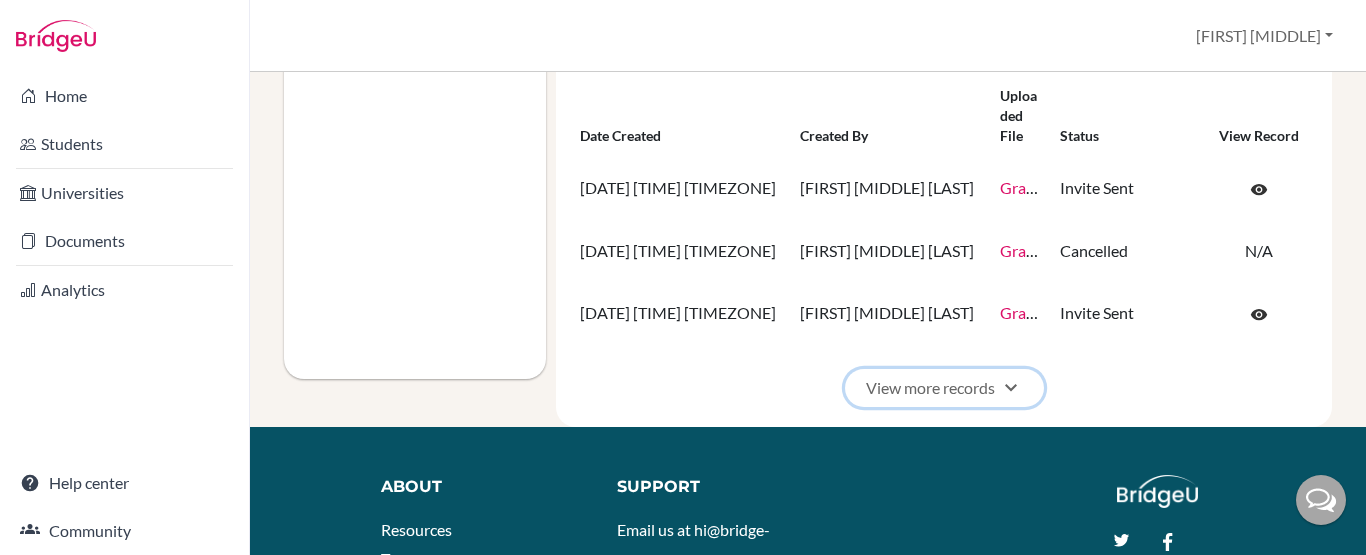 click on "View more records expand_more" at bounding box center (944, 388) 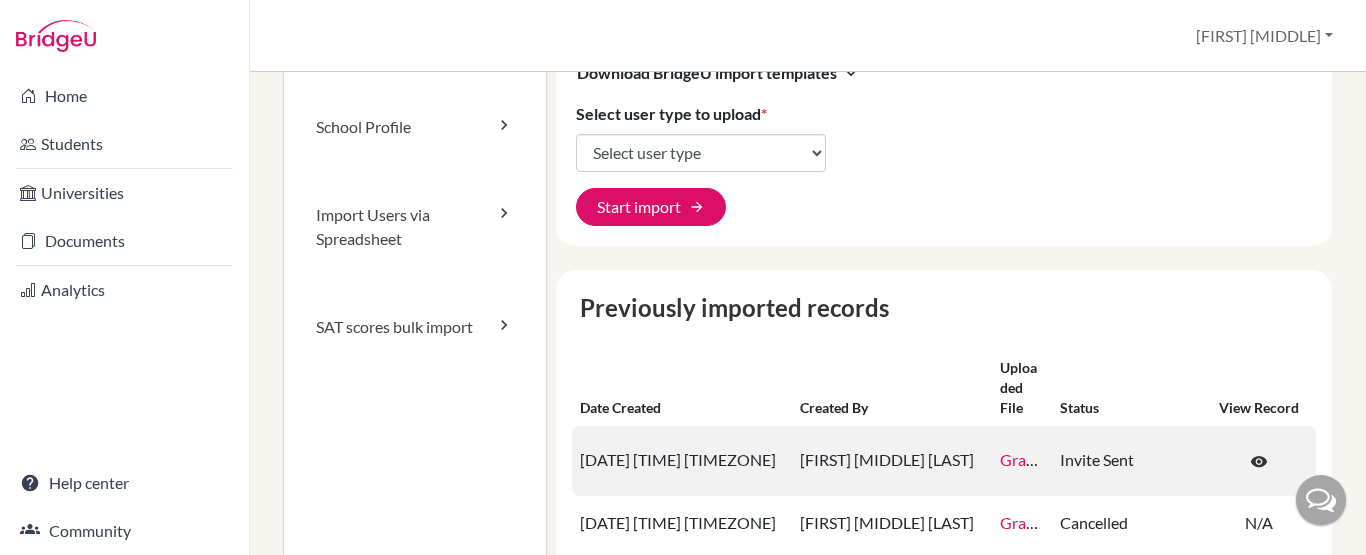 scroll, scrollTop: 0, scrollLeft: 0, axis: both 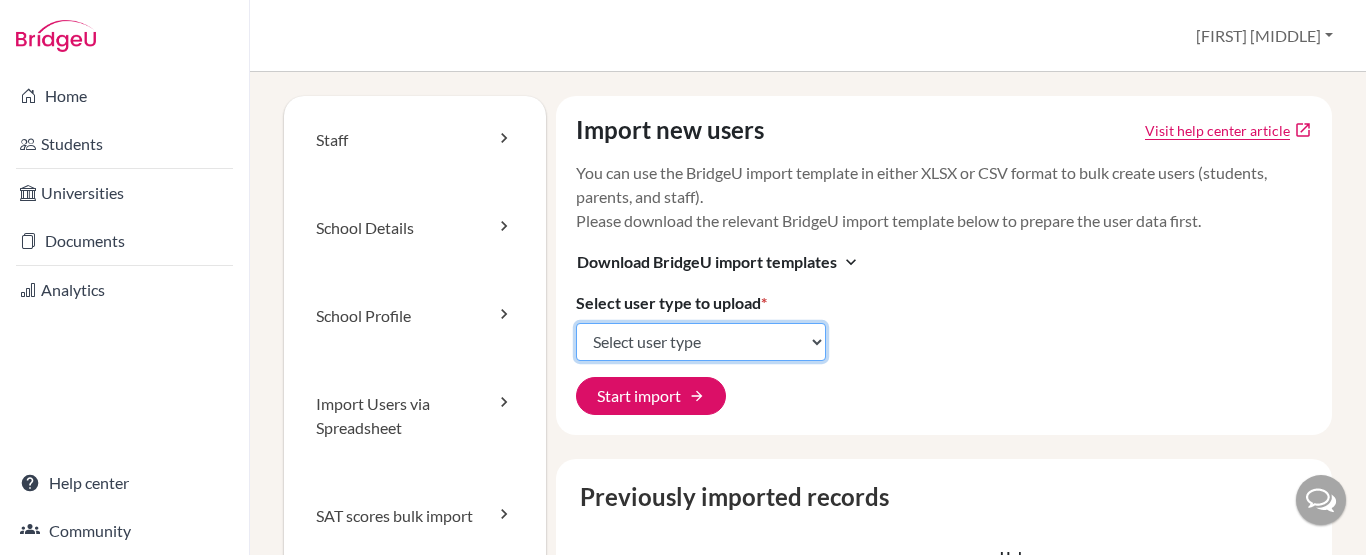 click on "Select user type Students Students and parents Parents Advisors Report writers" 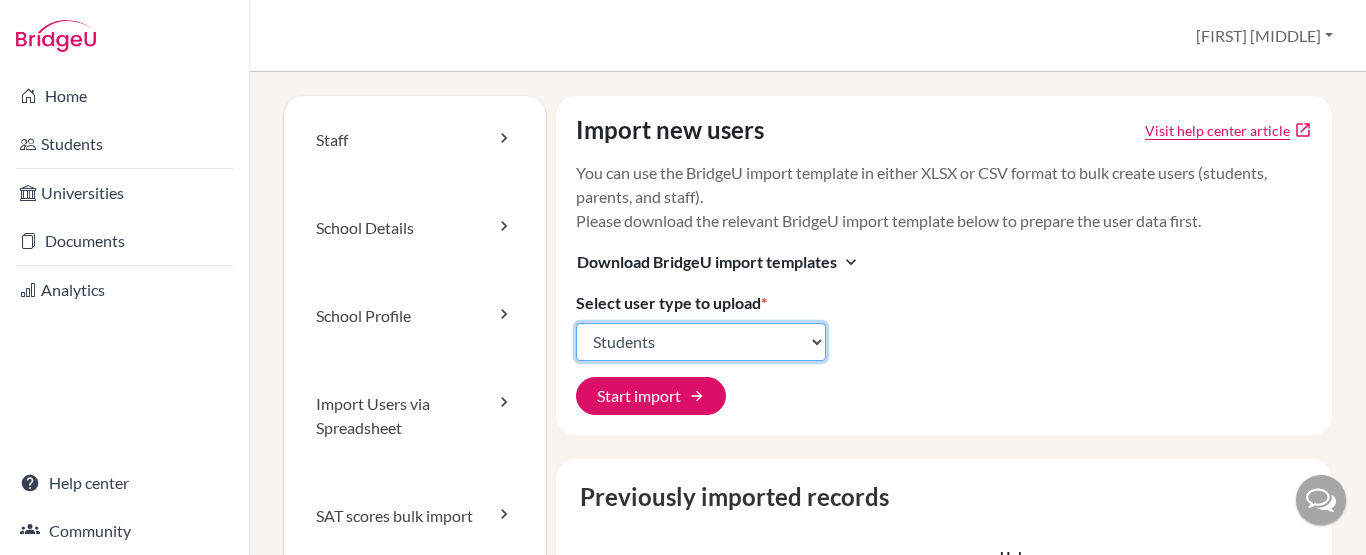 click on "Select user type Students Students and parents Parents Advisors Report writers" 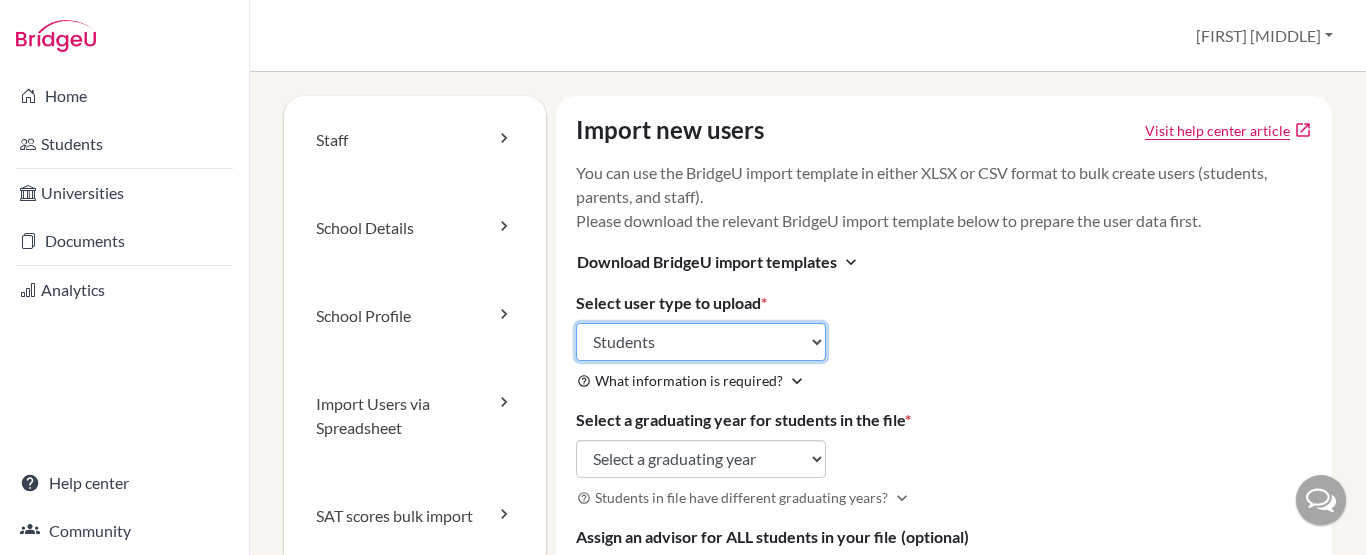 scroll, scrollTop: 22, scrollLeft: 0, axis: vertical 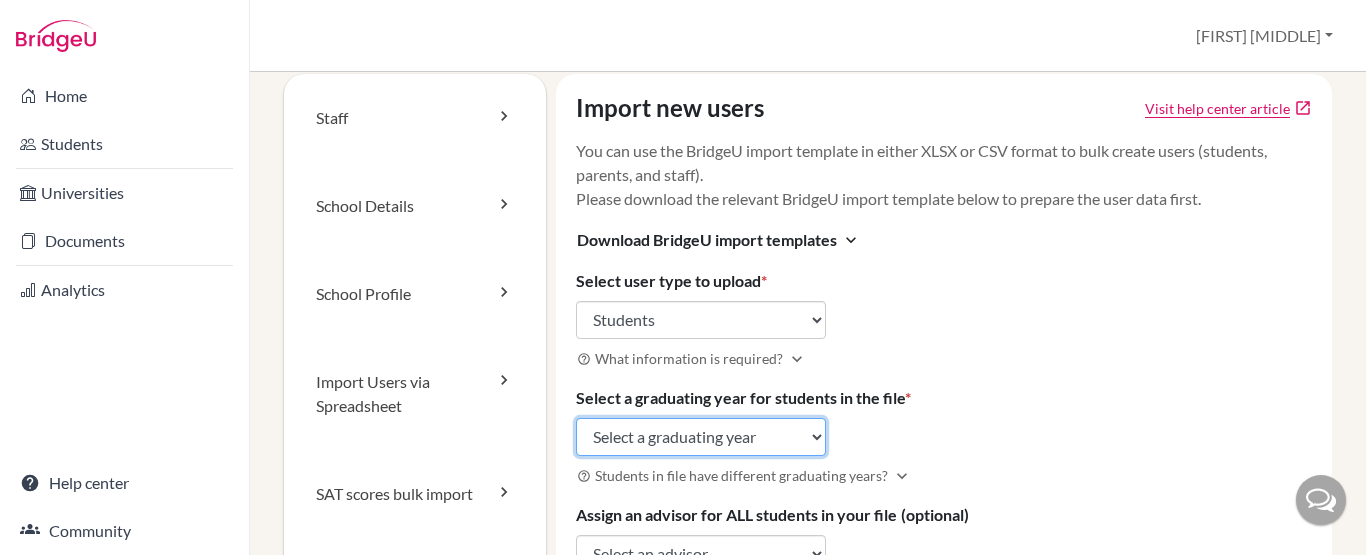 click on "Select a graduating year 2024 2025 2026 2027 2028 2029" 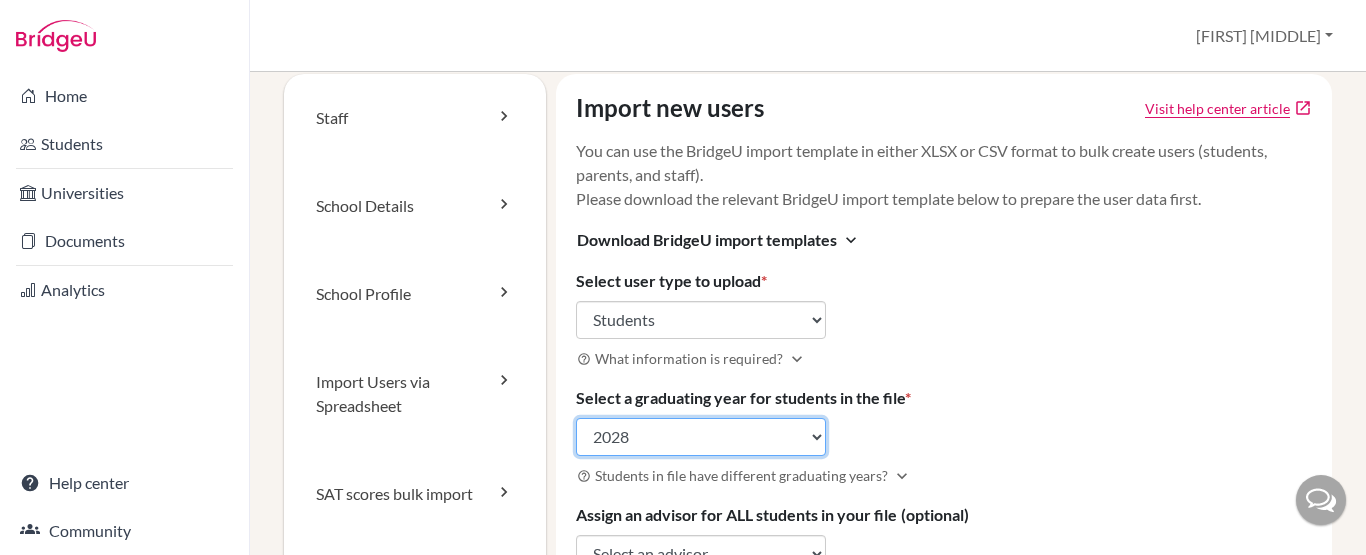 click on "Select a graduating year 2024 2025 2026 2027 2028 2029" 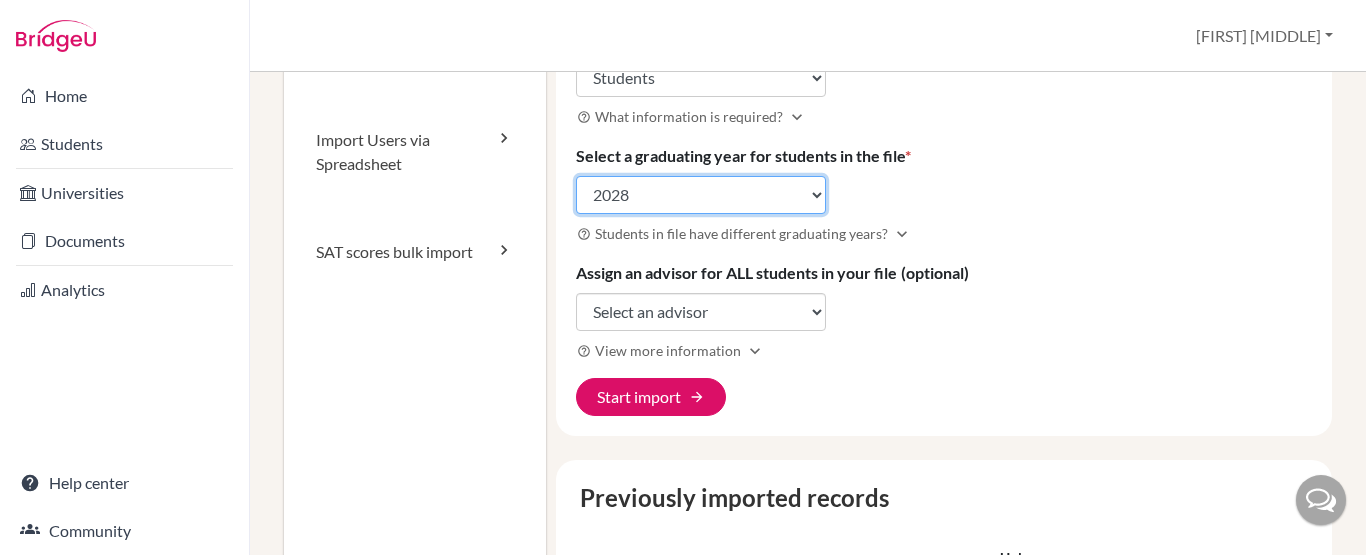 scroll, scrollTop: 265, scrollLeft: 0, axis: vertical 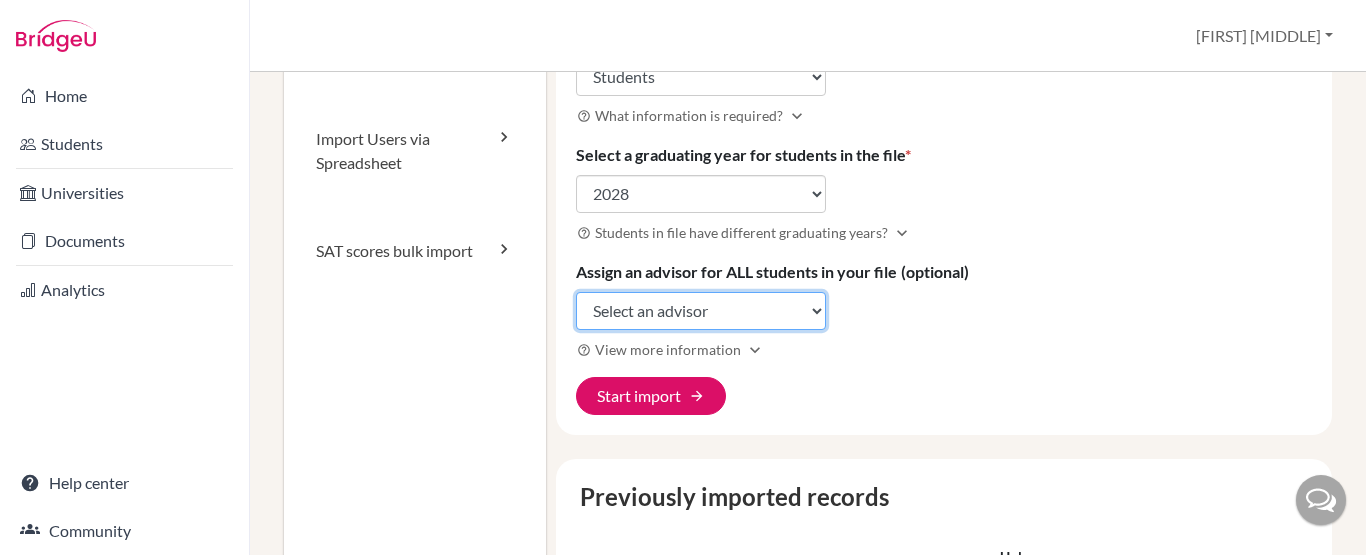 click on "Select an advisor Rizky Nidya Kurnia" 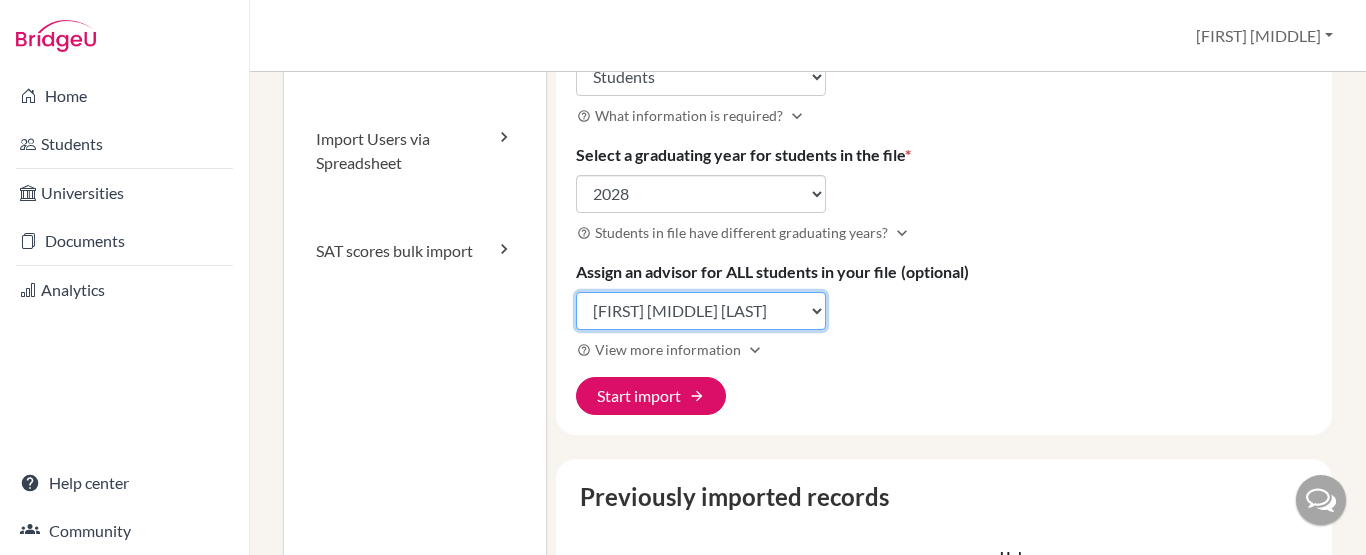 click on "Select an advisor Rizky Nidya Kurnia" 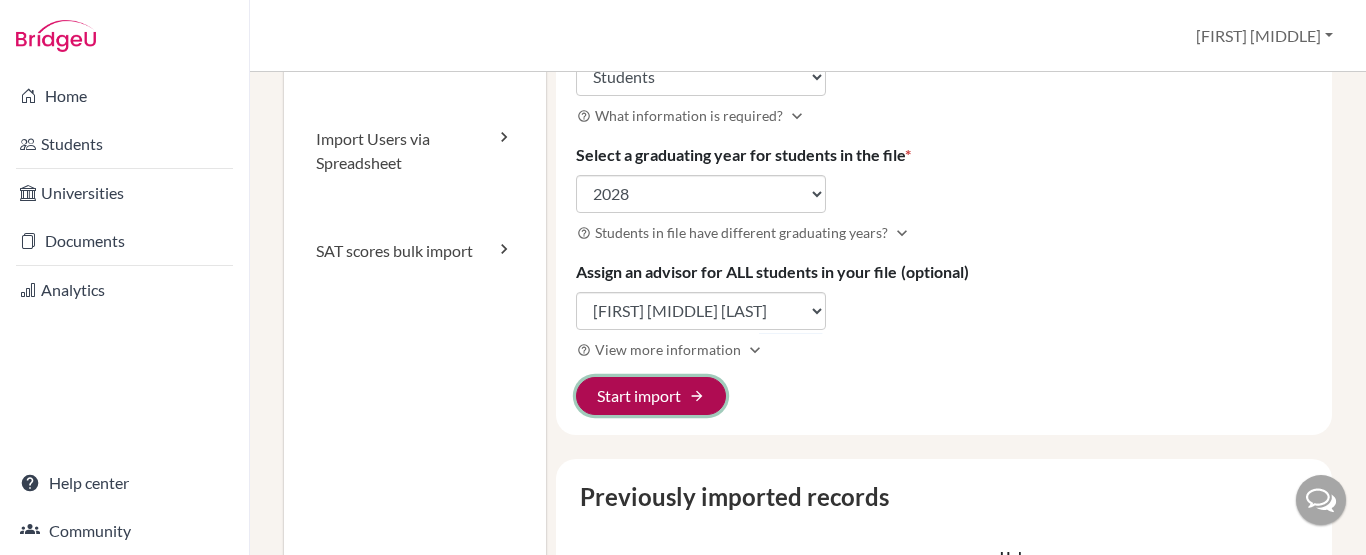 click on "Start import arrow_forward" 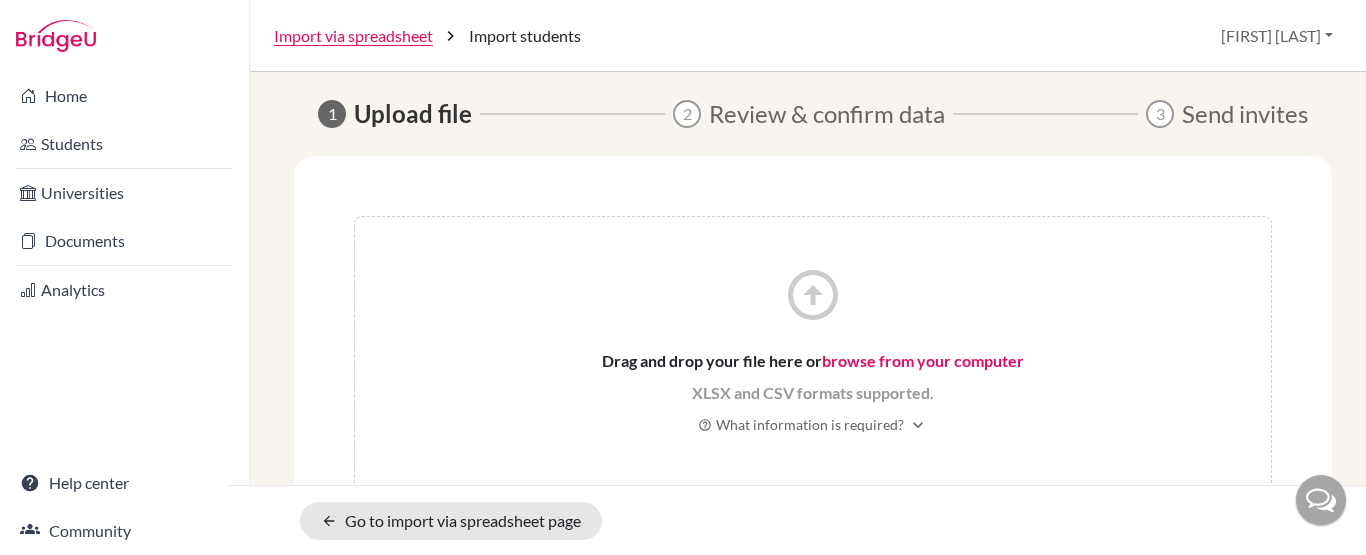 scroll, scrollTop: 0, scrollLeft: 0, axis: both 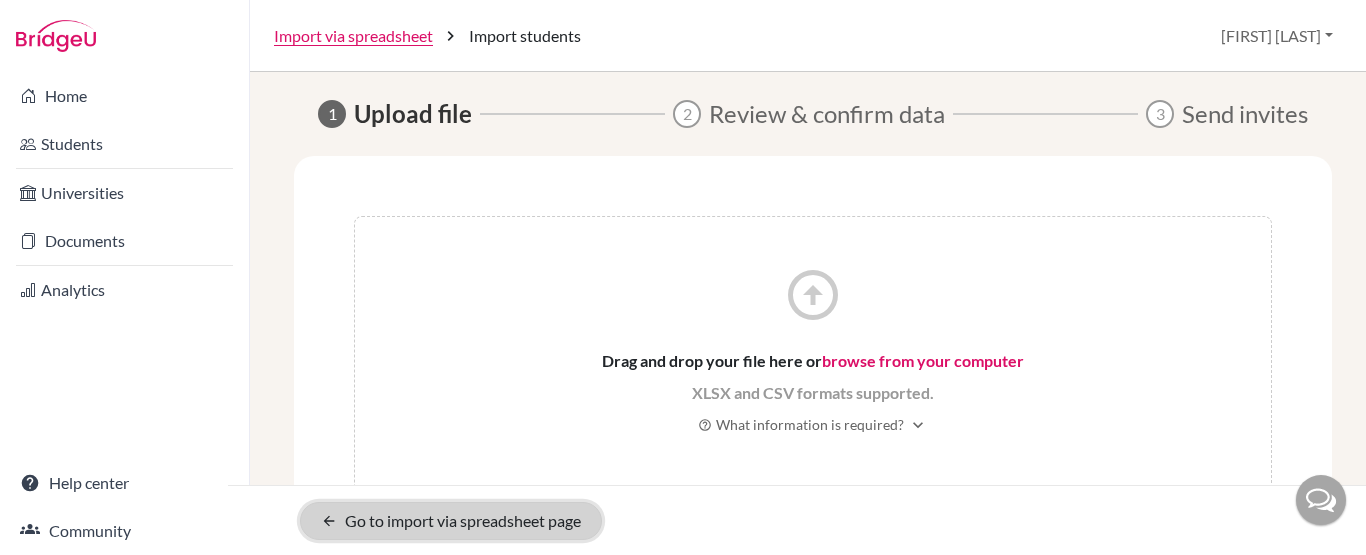 click on "arrow_back Go to import via spreadsheet page" at bounding box center (451, 521) 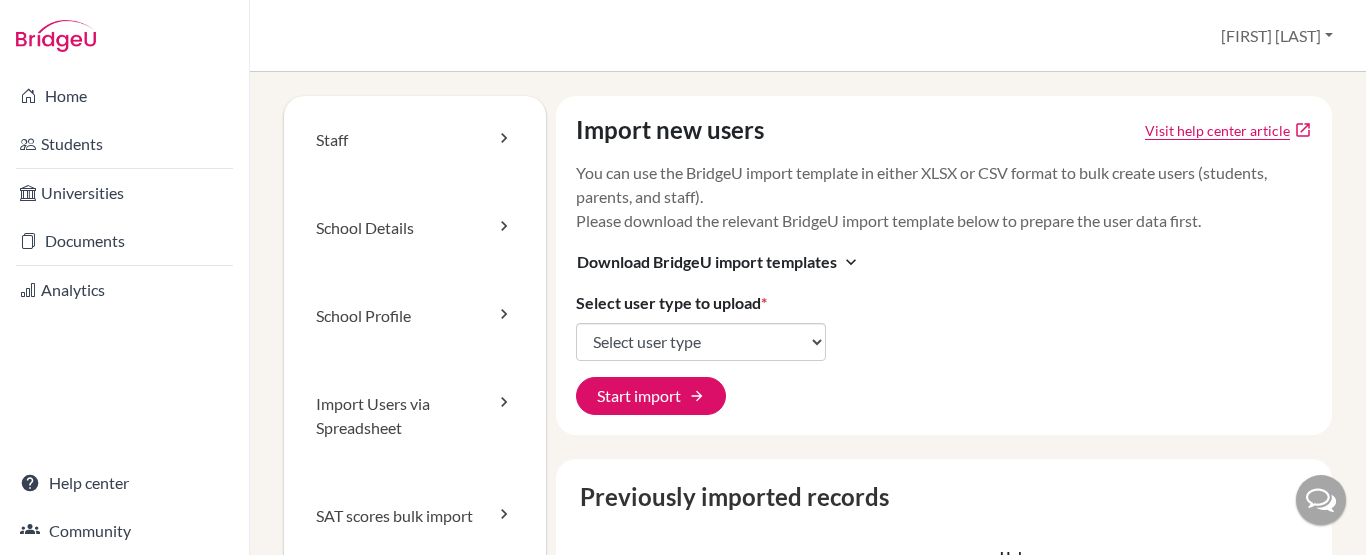 scroll, scrollTop: 0, scrollLeft: 0, axis: both 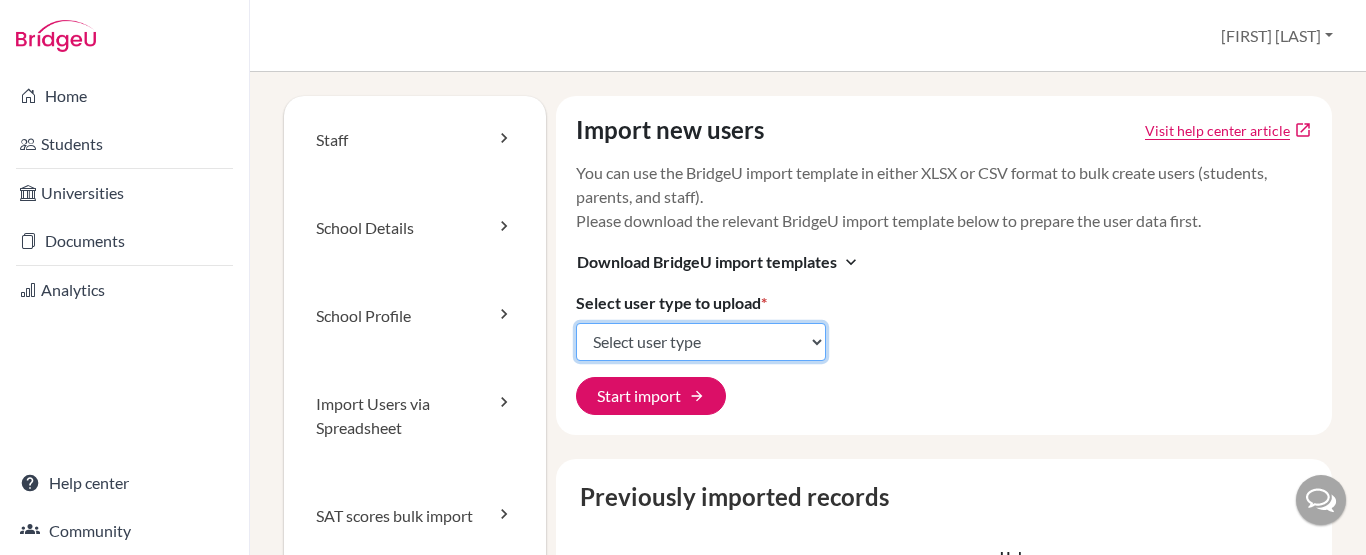 click on "Select user type Students Students and parents Parents Advisors Report writers" 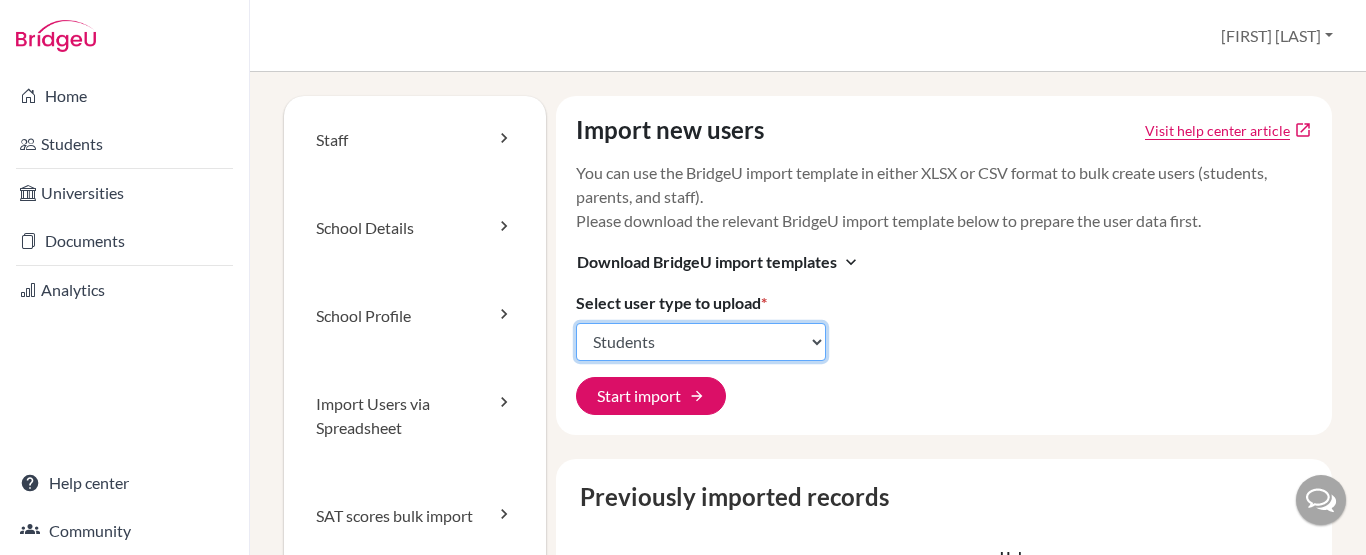 click on "Select user type Students Students and parents Parents Advisors Report writers" 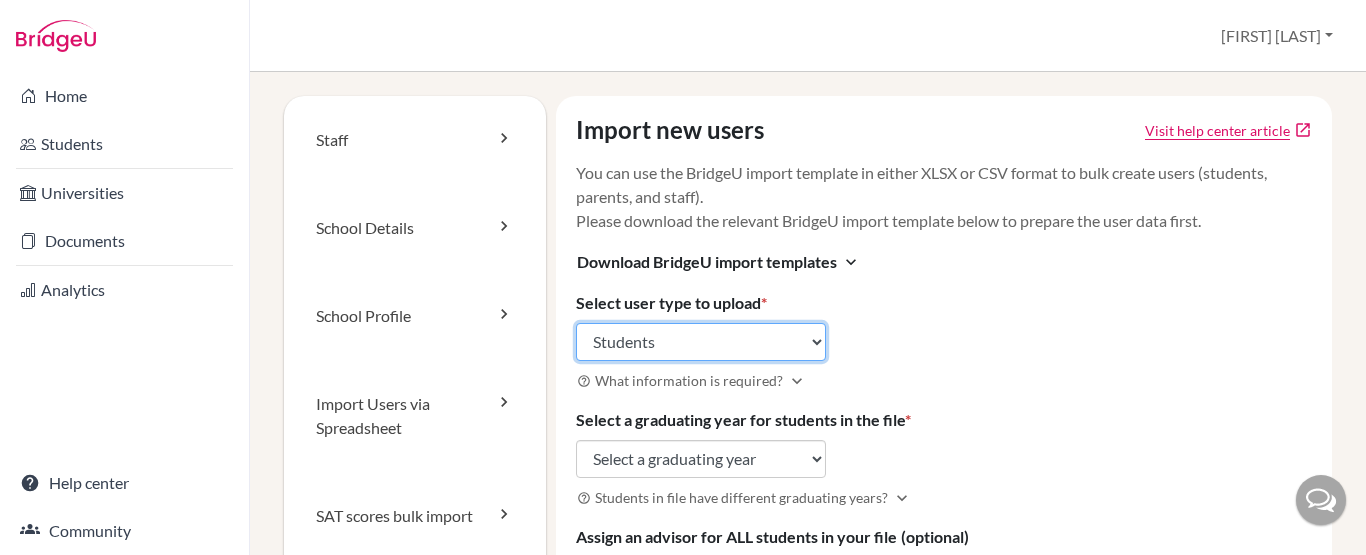 scroll, scrollTop: 83, scrollLeft: 0, axis: vertical 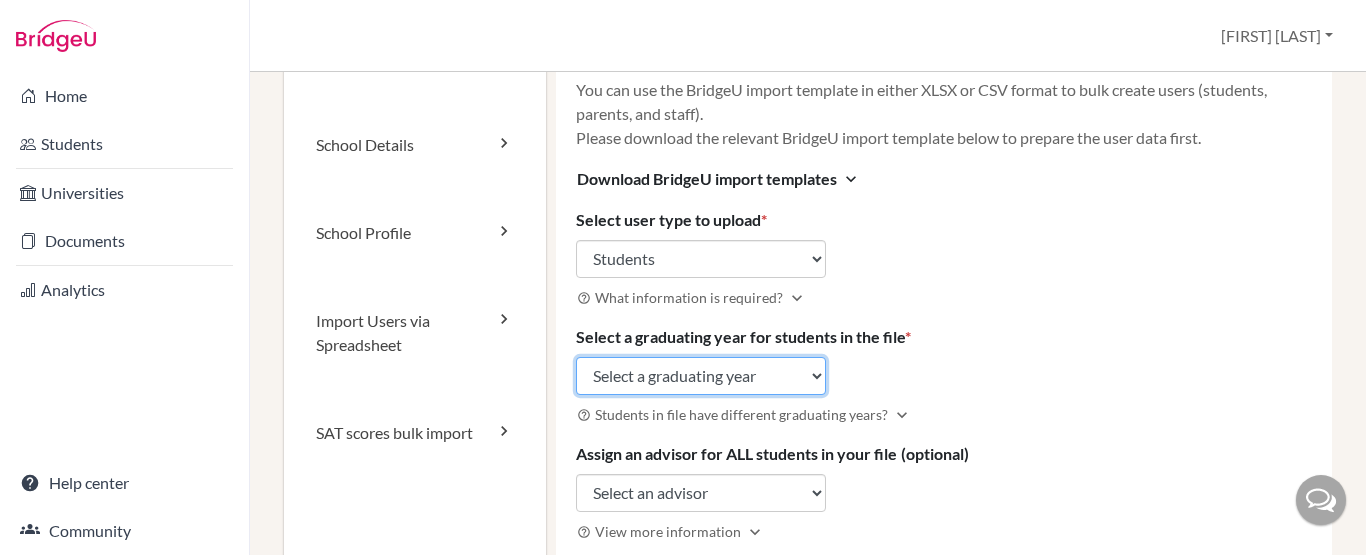 click on "Select a graduating year 2024 2025 2026 2027 2028 2029" 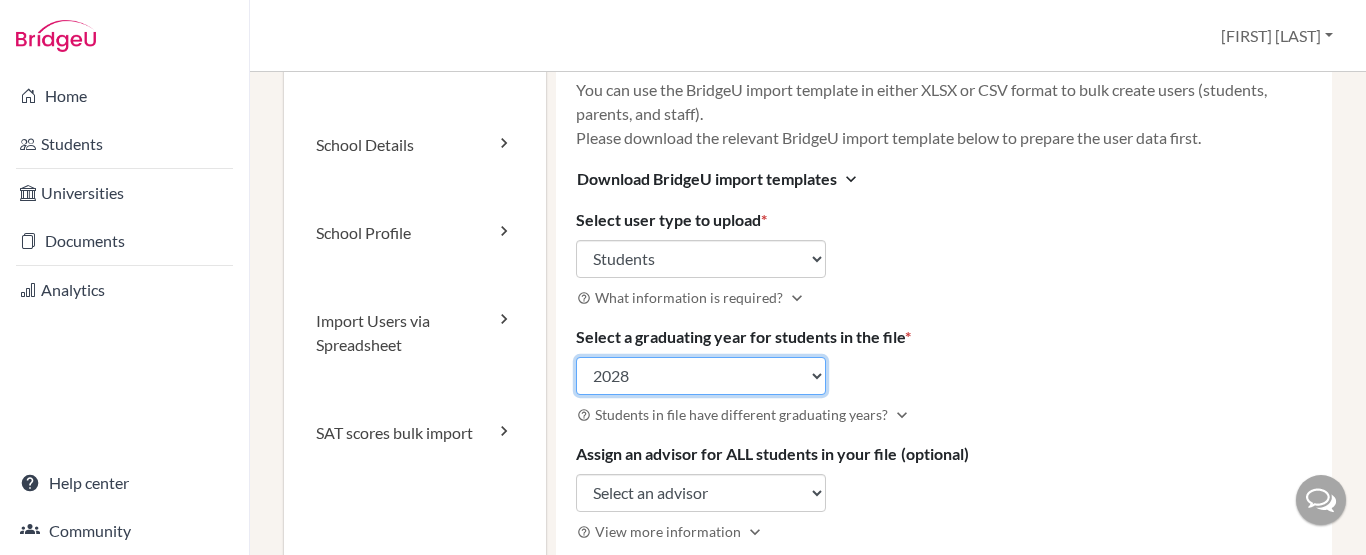 click on "Select a graduating year 2024 2025 2026 2027 2028 2029" 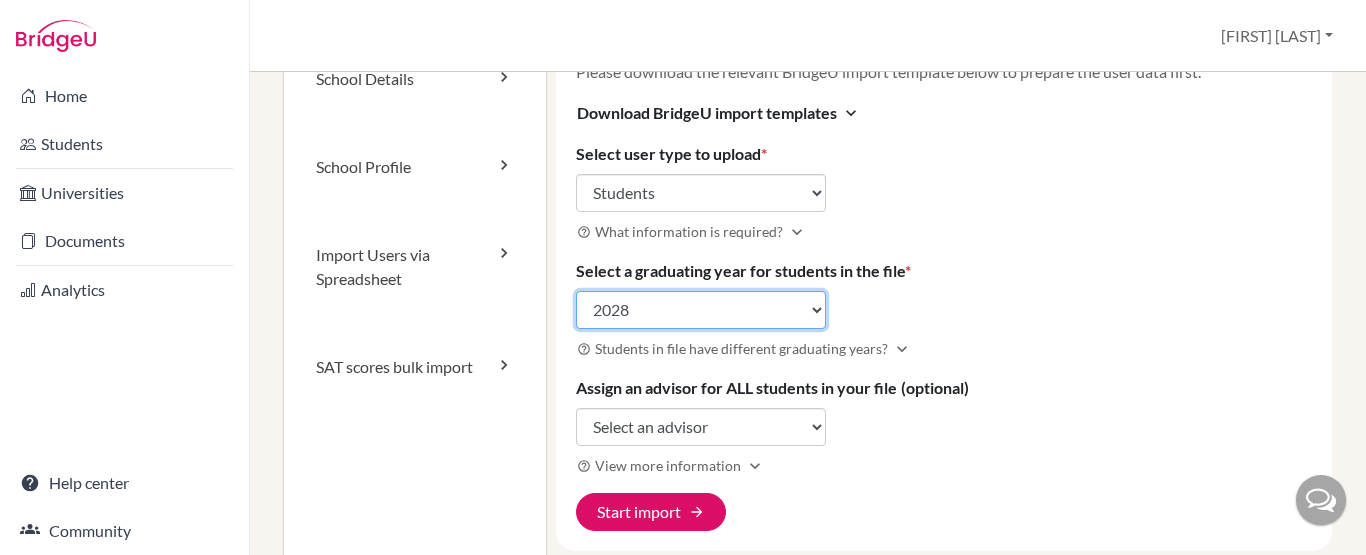 scroll, scrollTop: 151, scrollLeft: 0, axis: vertical 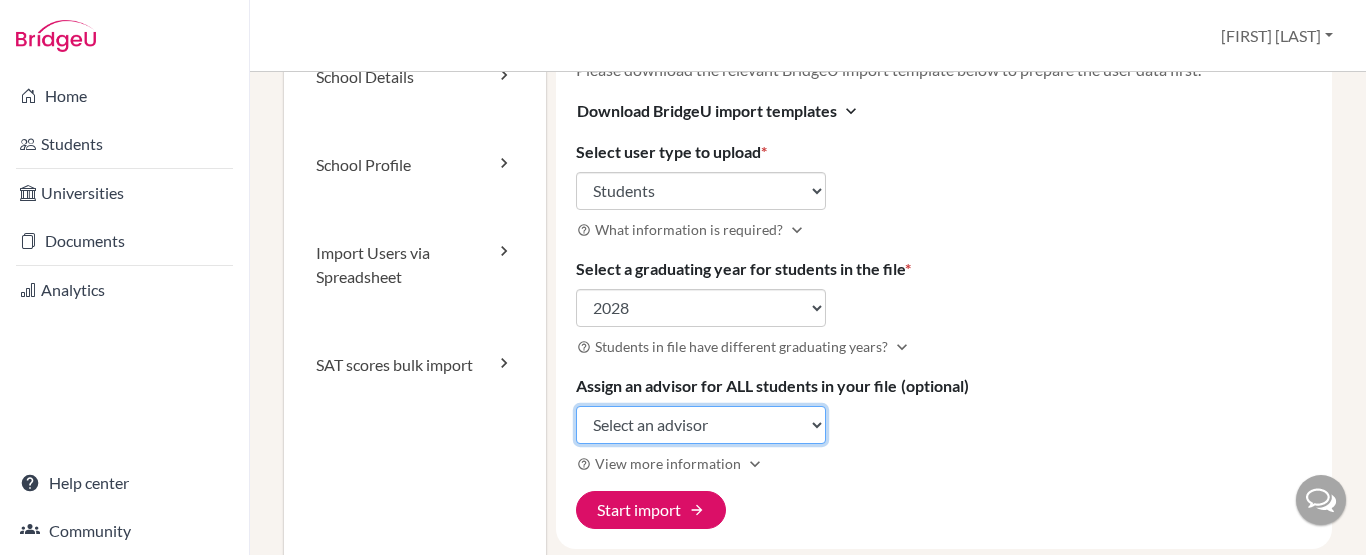 click on "Select an advisor Rizky Nidya Kurnia" 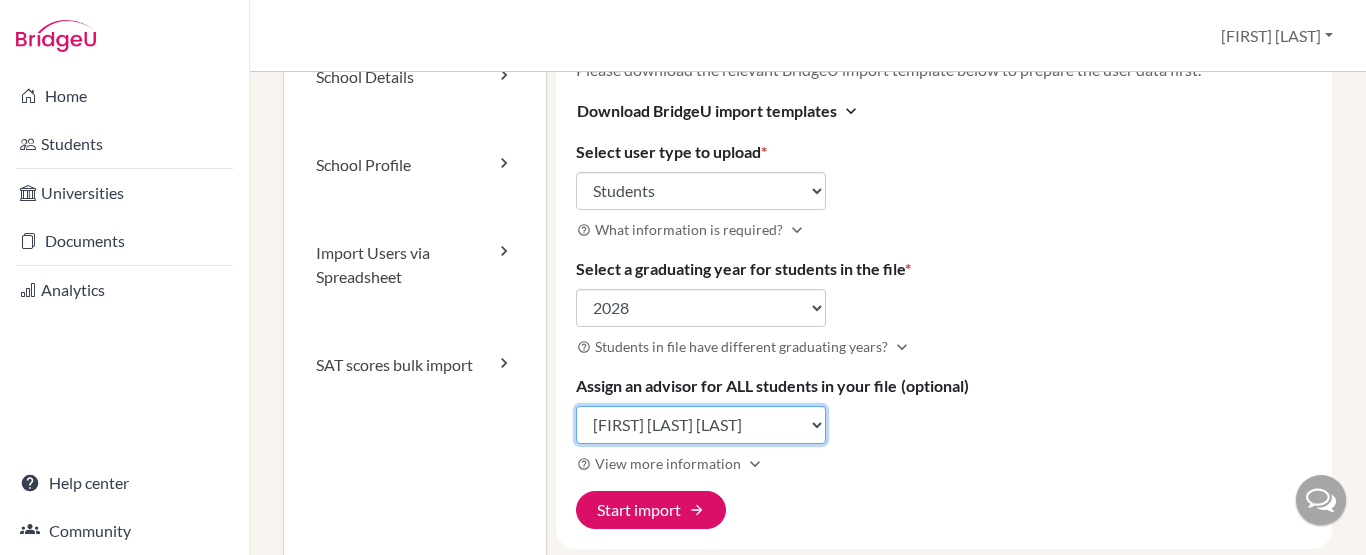 click on "Select an advisor Rizky Nidya Kurnia" 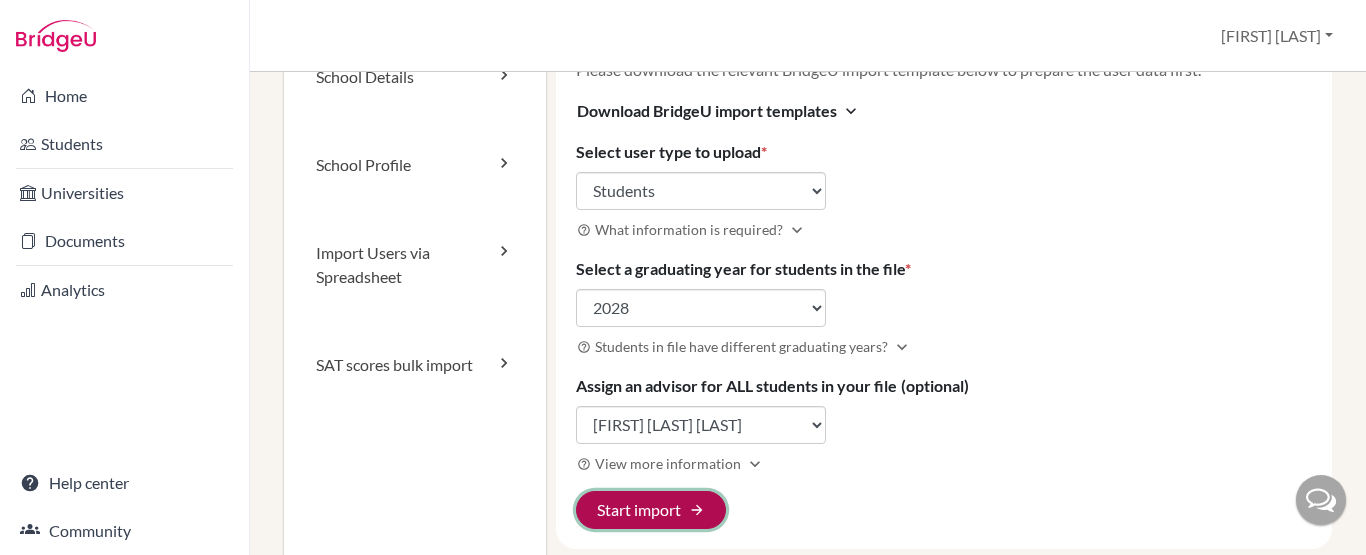 click on "Start import arrow_forward" 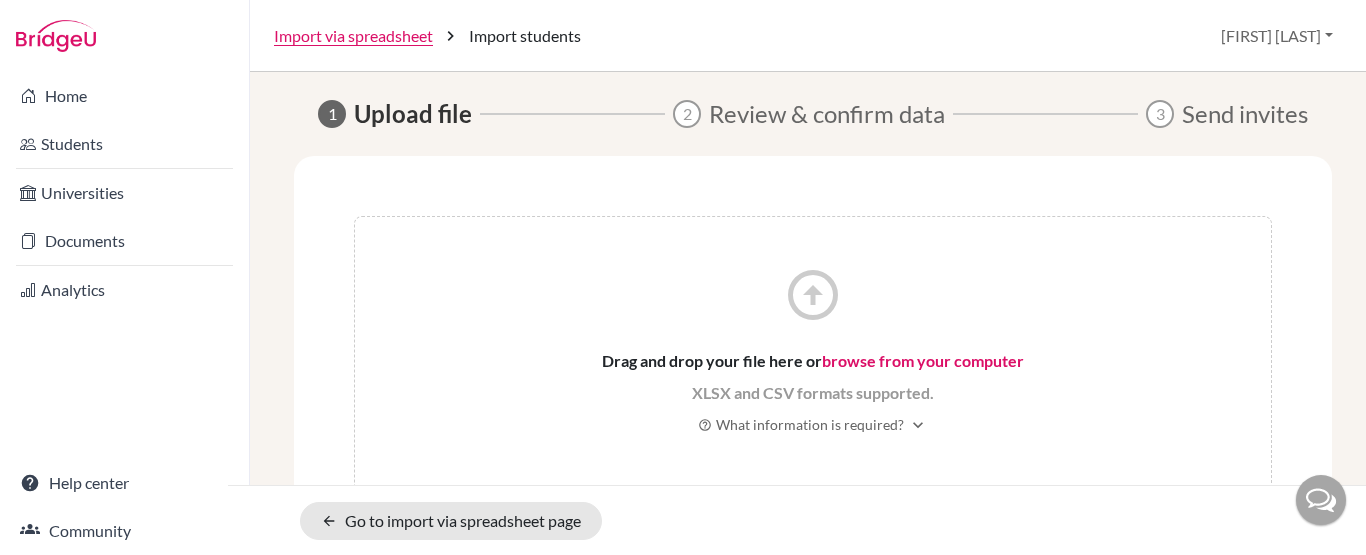 scroll, scrollTop: 0, scrollLeft: 0, axis: both 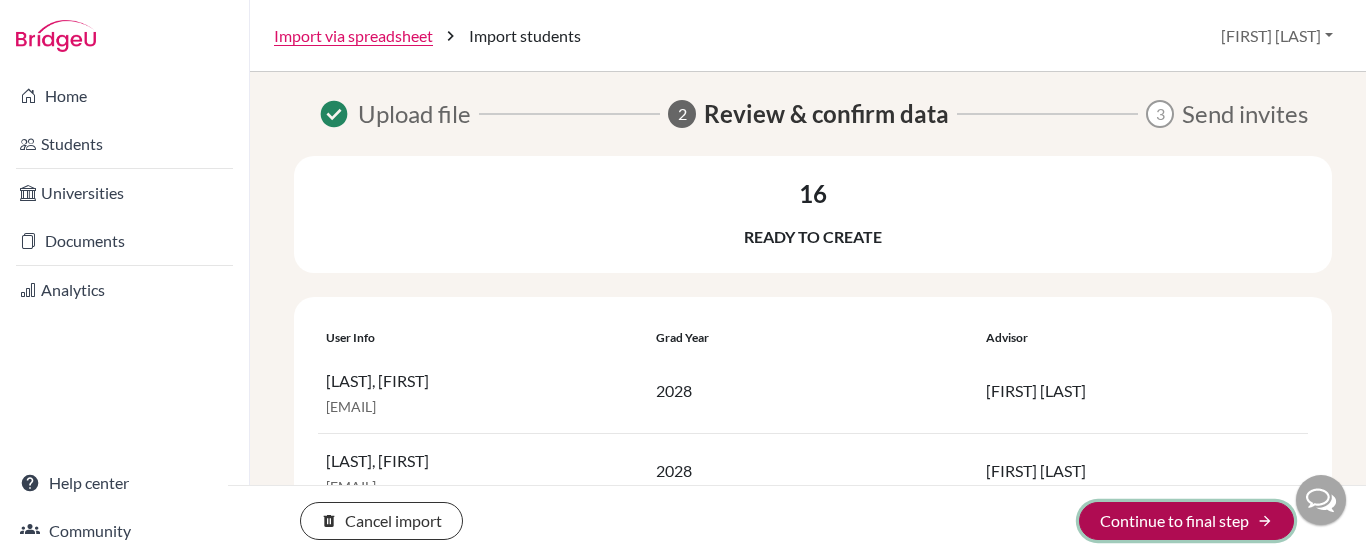 click on "Continue to final step arrow_forward" 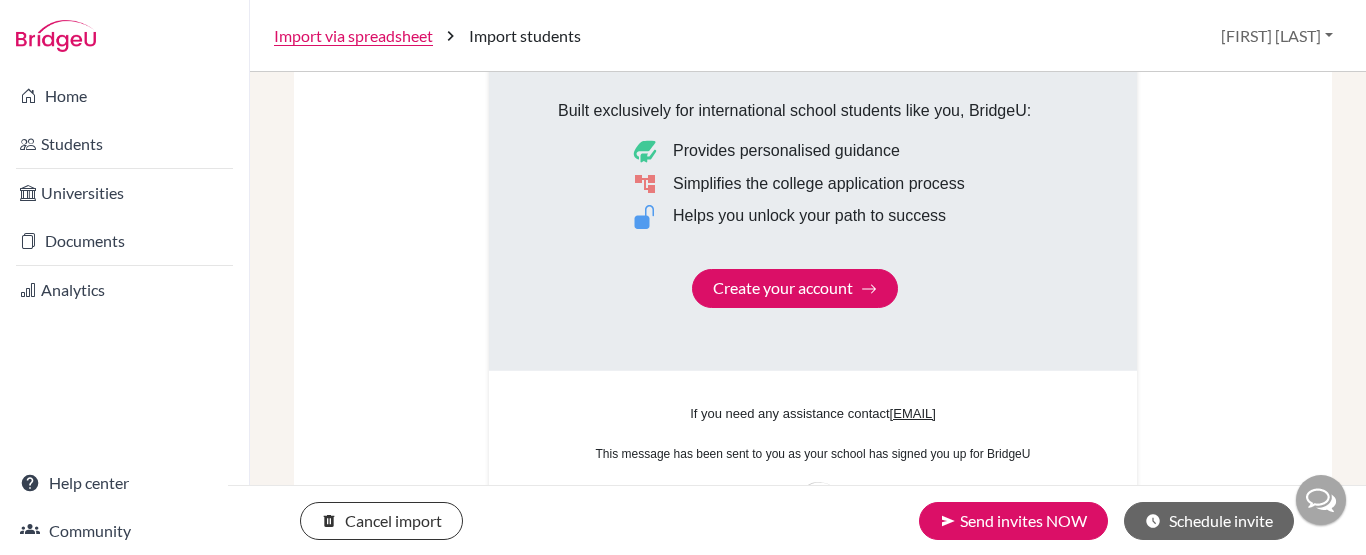 scroll, scrollTop: 1417, scrollLeft: 0, axis: vertical 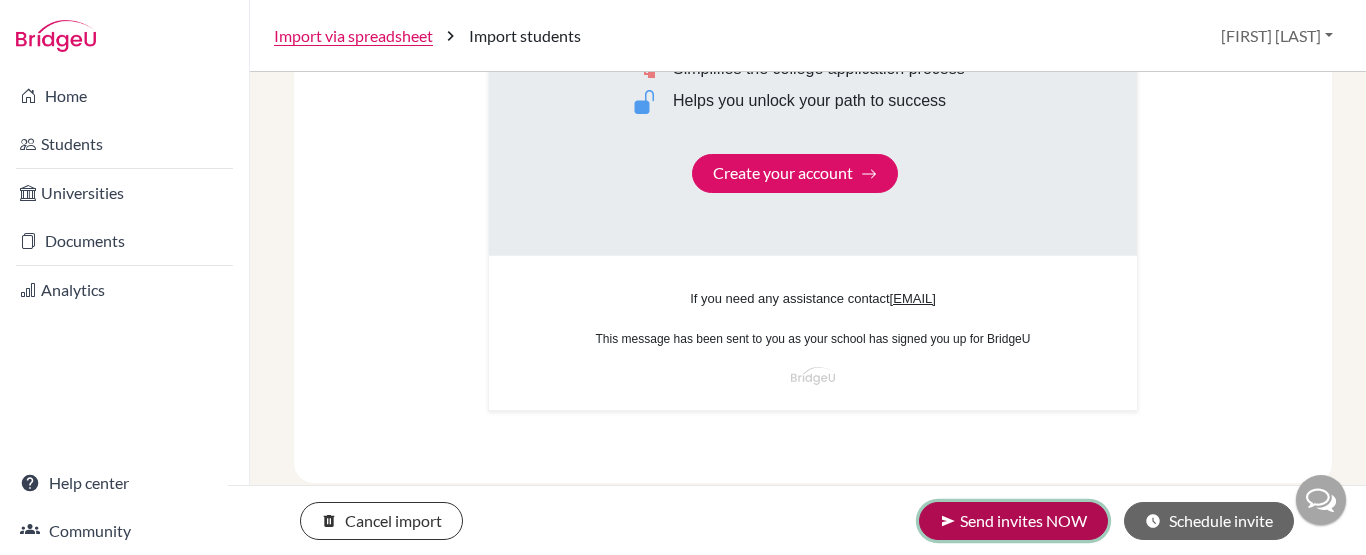 click on "send Send invites NOW" 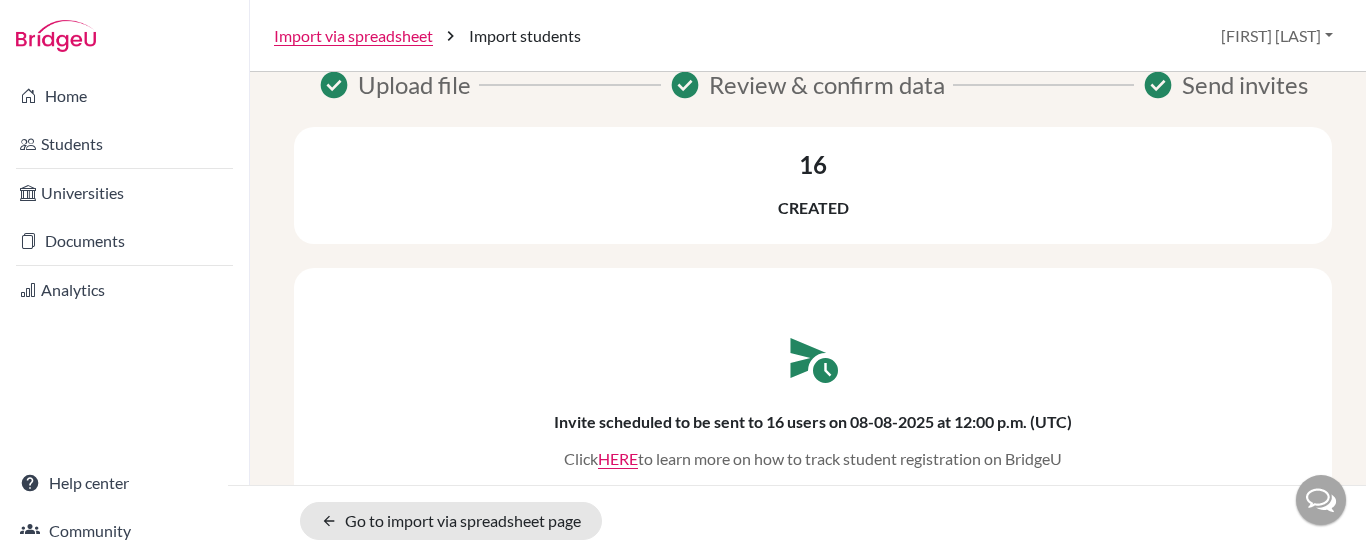 scroll, scrollTop: 0, scrollLeft: 0, axis: both 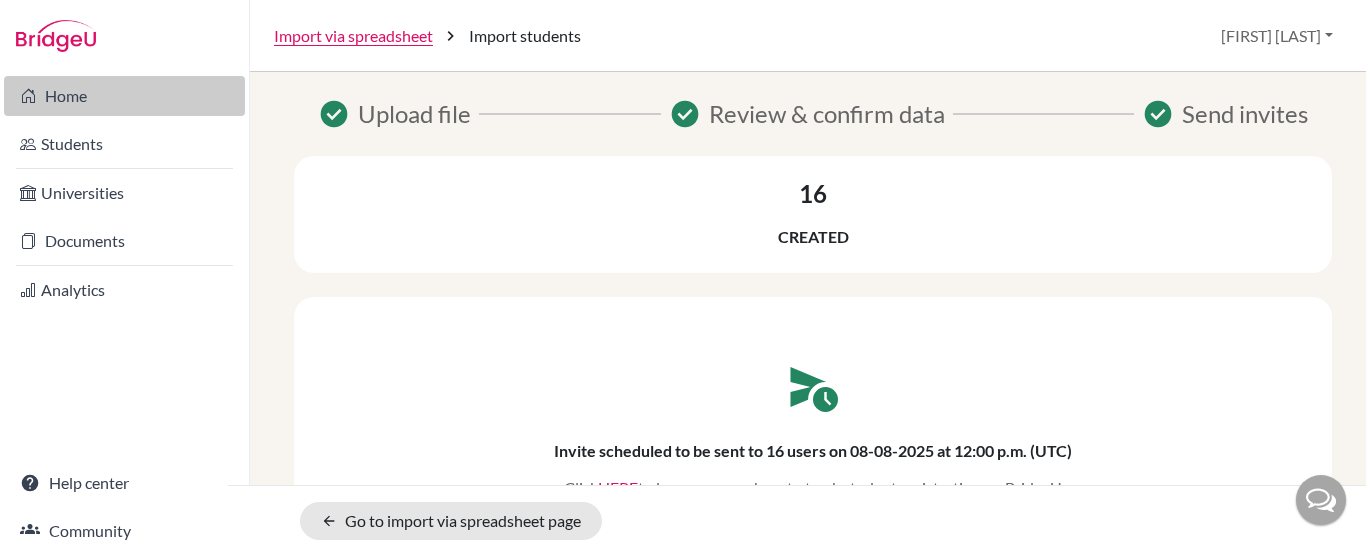 click on "Home" at bounding box center [124, 96] 